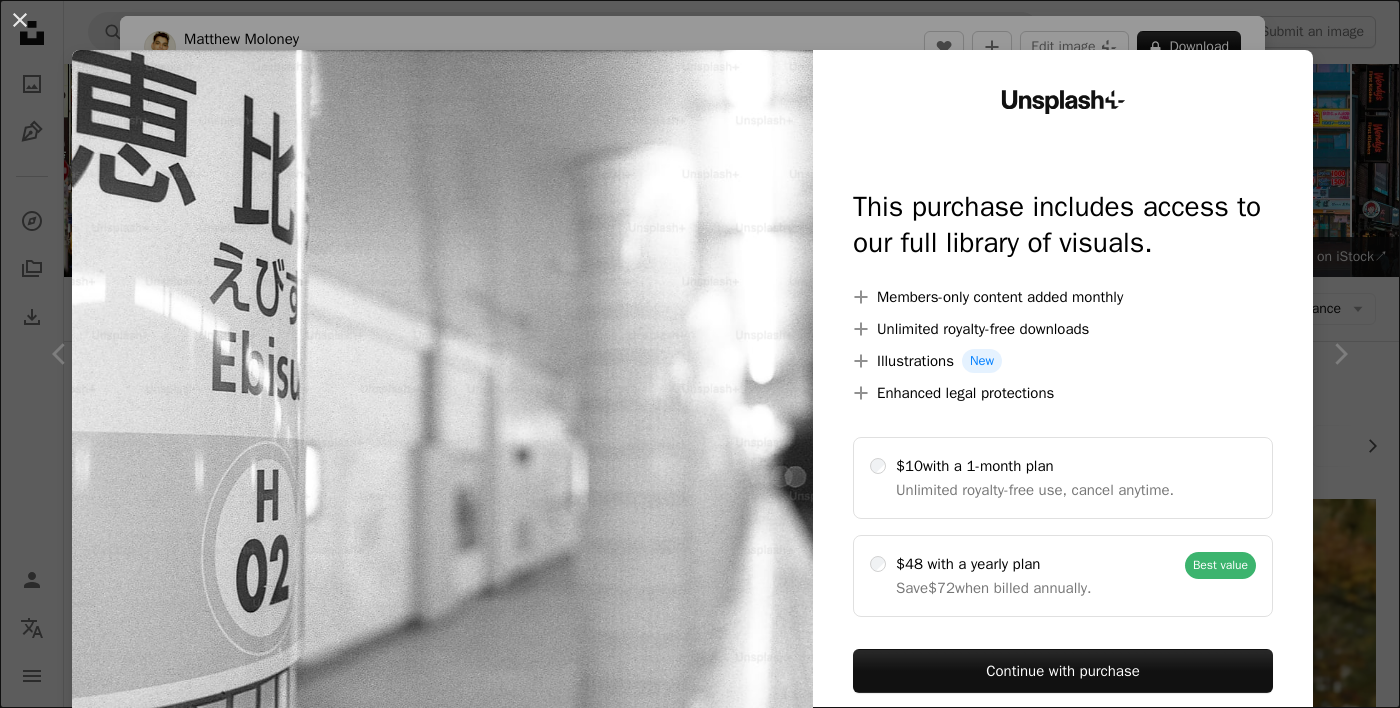 scroll, scrollTop: 35735, scrollLeft: 0, axis: vertical 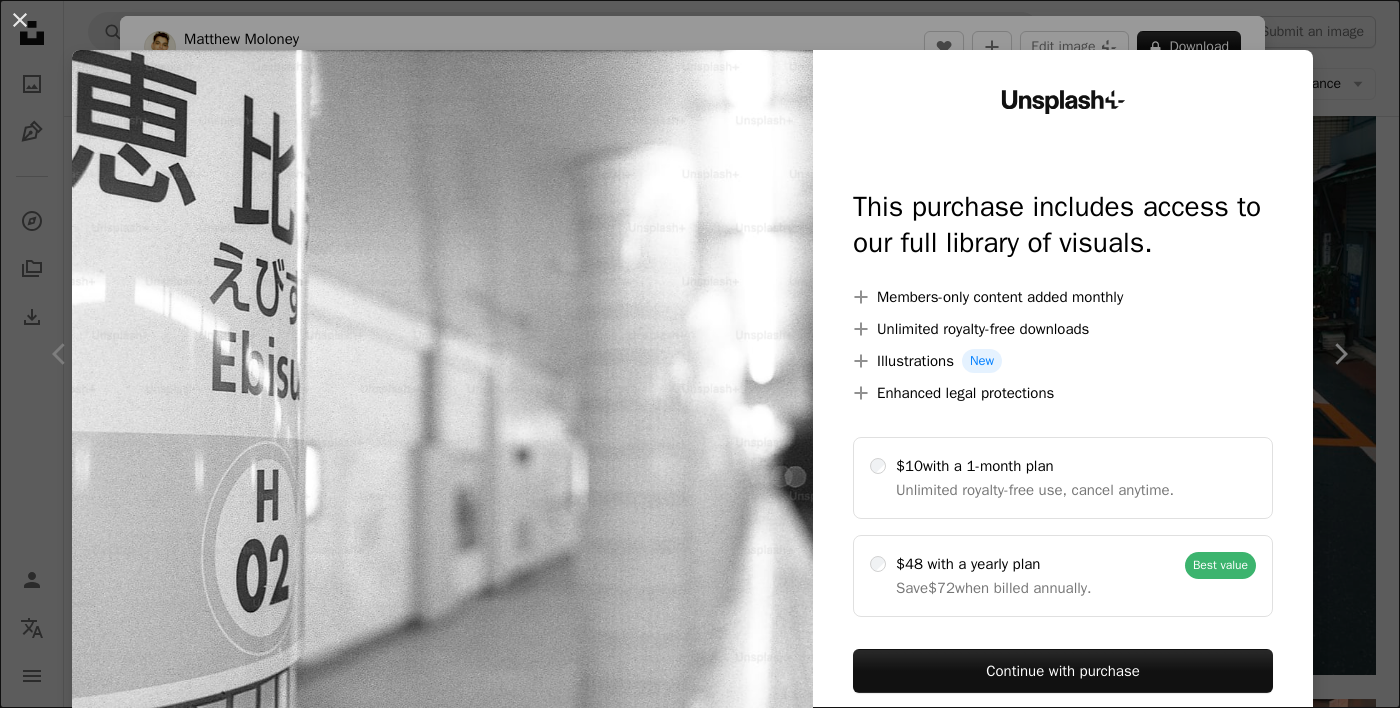 click on "An X shape Unsplash+ This purchase includes access to our full library of visuals. A plus sign Members-only content added monthly A plus sign Unlimited royalty-free downloads A plus sign Illustrations  New A plus sign Enhanced legal protections $10  with a 1-month plan Unlimited royalty-free use, cancel anytime. $48   with a yearly plan Save  $72  when billed annually. Best value Continue with purchase Taxes where applicable. Renews automatically. Cancel anytime." at bounding box center [700, 354] 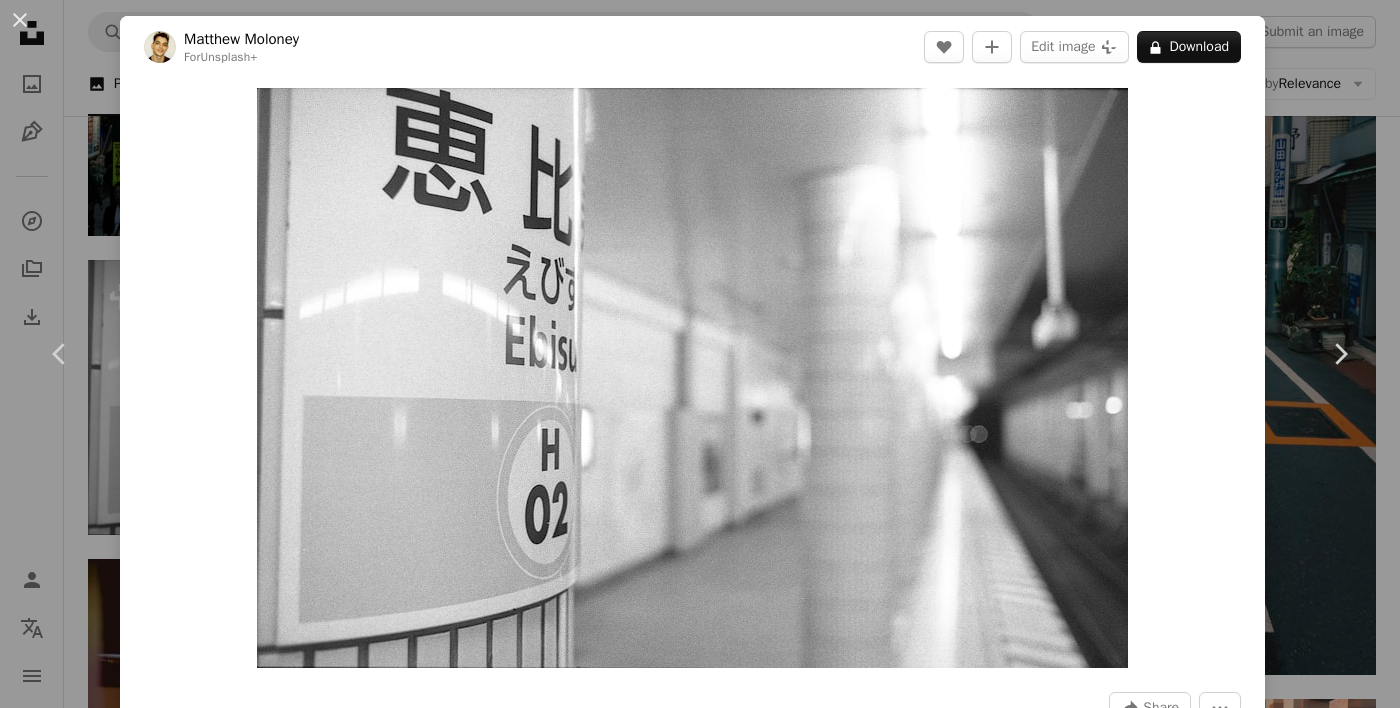 click on "An X shape Chevron left Chevron right [FIRST] [LAST] For  Unsplash+ A heart A plus sign Edit image   Plus sign for Unsplash+ A lock   Download Zoom in A forward-right arrow Share More Actions Ebisu Train Station A map marker Ebisu, Shibuya City, Tokyo, Japan Calendar outlined Published on  August 8, 2024 Safety Licensed under the  Unsplash+ License city sunset fire white street camera purple train bike ice bus market bicycle laundry japanese subway grill japanese culture japanese experience Free pictures From this series Plus sign for Unsplash+ Related images Plus sign for Unsplash+ A heart A plus sign [FIRST] [LAST] For  Unsplash+ A lock   Download Plus sign for Unsplash+ A heart A plus sign Getty Images For  Unsplash+ A lock   Download Plus sign for Unsplash+ A heart A plus sign [FIRST] [LAST] For  Unsplash+ A lock   Download Plus sign for Unsplash+ A heart A plus sign [FIRST] [LAST] For  Unsplash+ A lock   Download Plus sign for Unsplash+ A heart A plus sign" at bounding box center [700, 354] 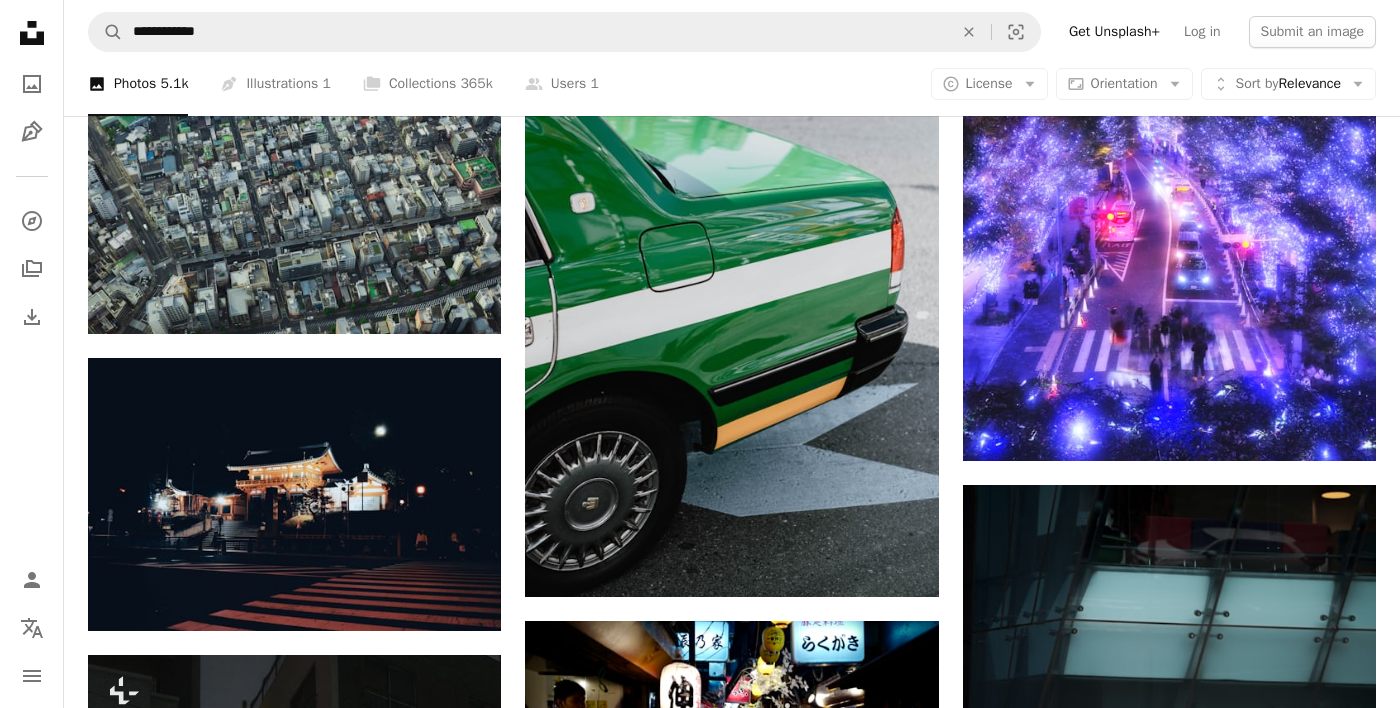 scroll, scrollTop: 37147, scrollLeft: 0, axis: vertical 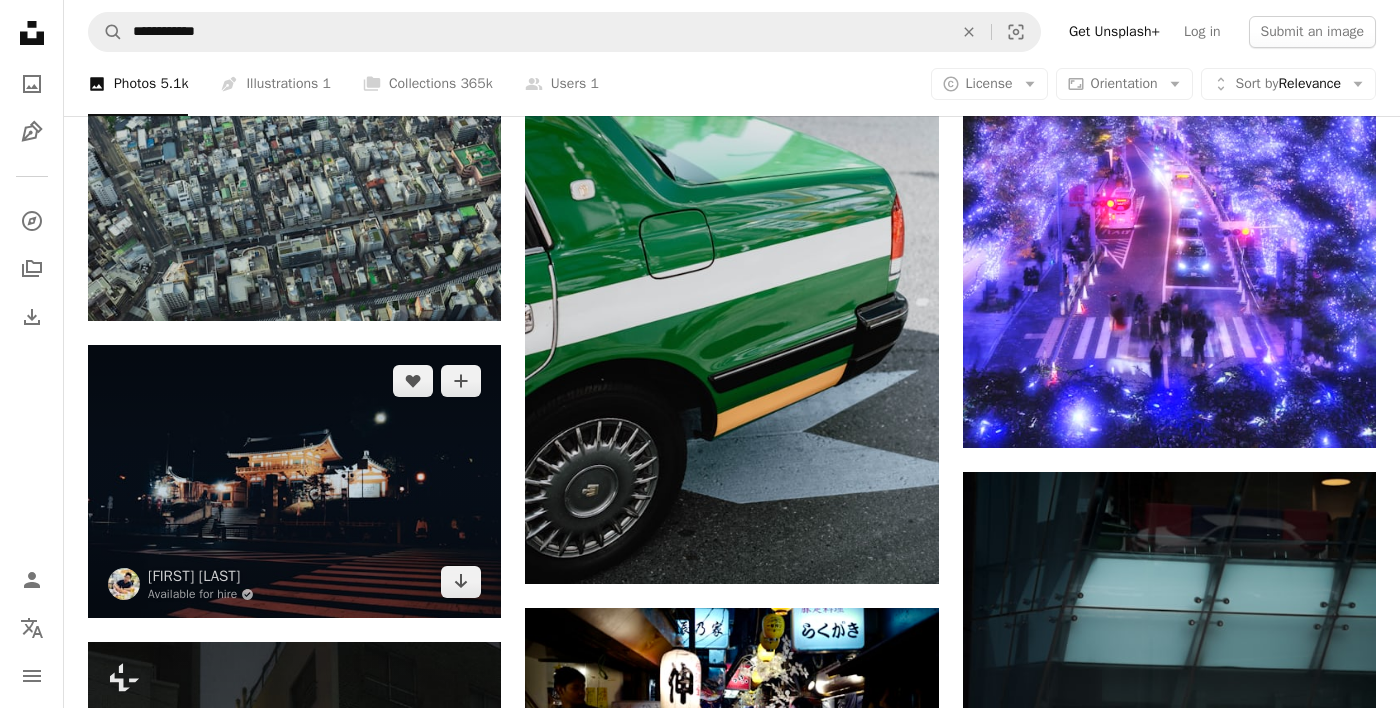 click at bounding box center [294, 482] 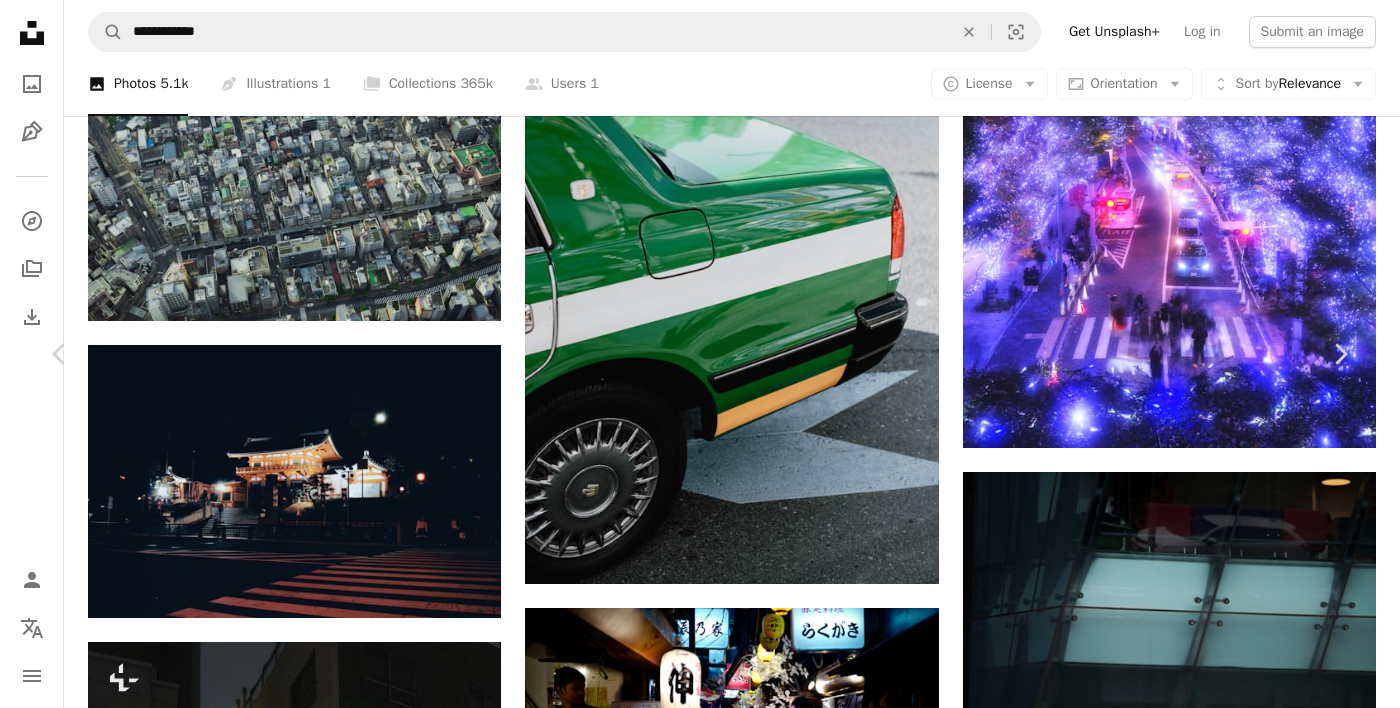 click on "An X shape Chevron left Chevron right [FIRST] [LAST] Available for hire A checkmark inside of a circle A heart A plus sign Edit image   Plus sign for Unsplash+ Download free Chevron down Zoom in Views 13,561 Downloads 7,584 A forward-right arrow Share Info icon Info More Actions The shrine A map marker Tokyo, Japan Calendar outlined Published on  March 27, 2023 Camera NIKON CORPORATION, NIKON D5100 Safety Free to use under the  Unsplash License tokyo night japan street tokyo street city japan road moon night tokyo urban outdoors astronomy landmark night life zebra crossing tarmac HD Wallpapers Browse premium related images on iStock  |  Save 20% with code UNSPLASH20 Related images A heart A plus sign [FIRST] [LAST] For  Unsplash+ A lock   Download A heart A plus sign [FIRST] [LAST] Arrow pointing down A heart A plus sign [FIRST] [LAST] Arrow pointing down A heart A plus sign" at bounding box center [700, 5730] 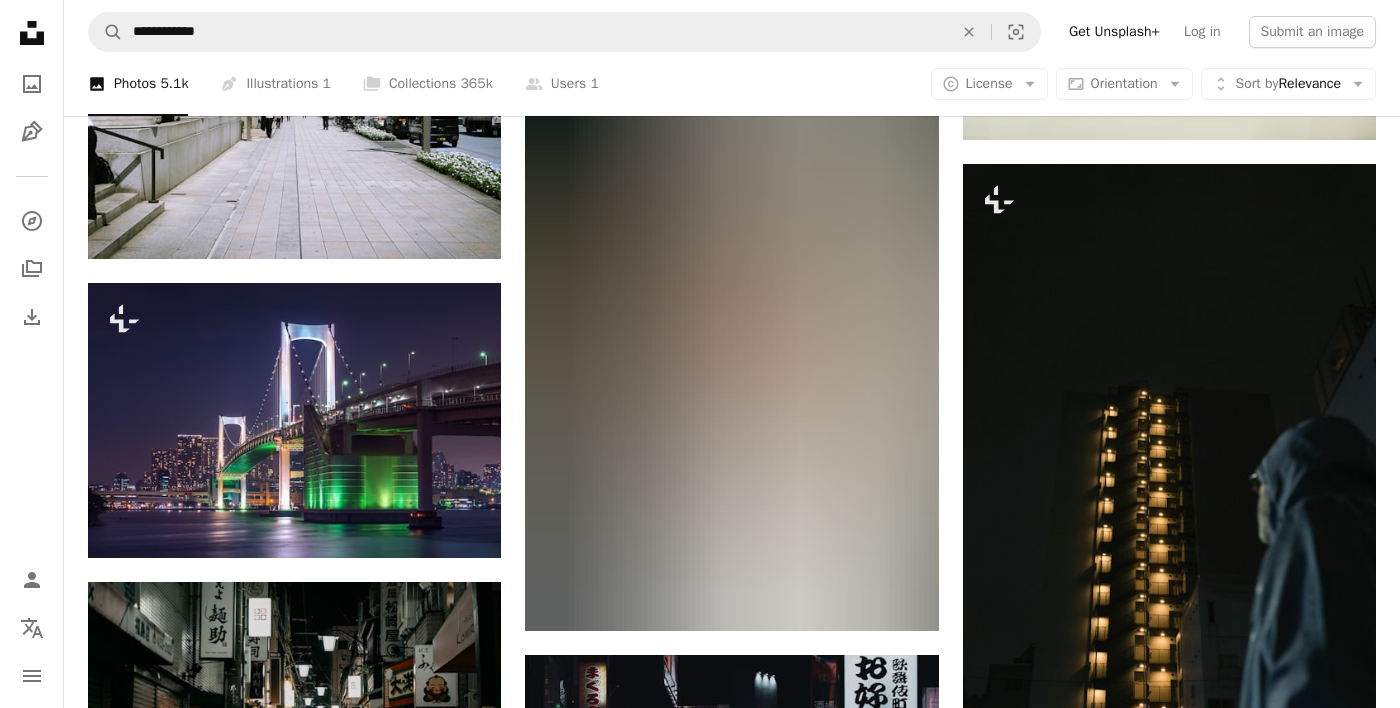 scroll, scrollTop: 49590, scrollLeft: 0, axis: vertical 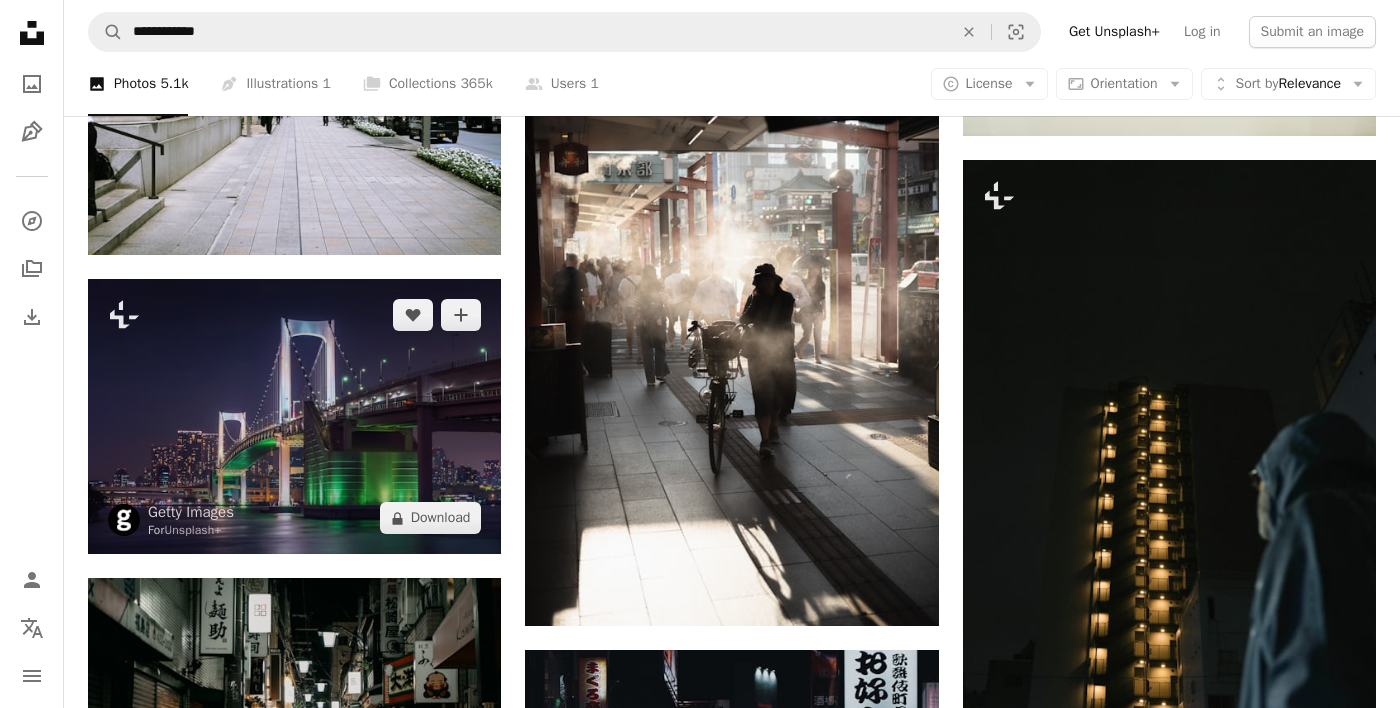 click at bounding box center (294, 416) 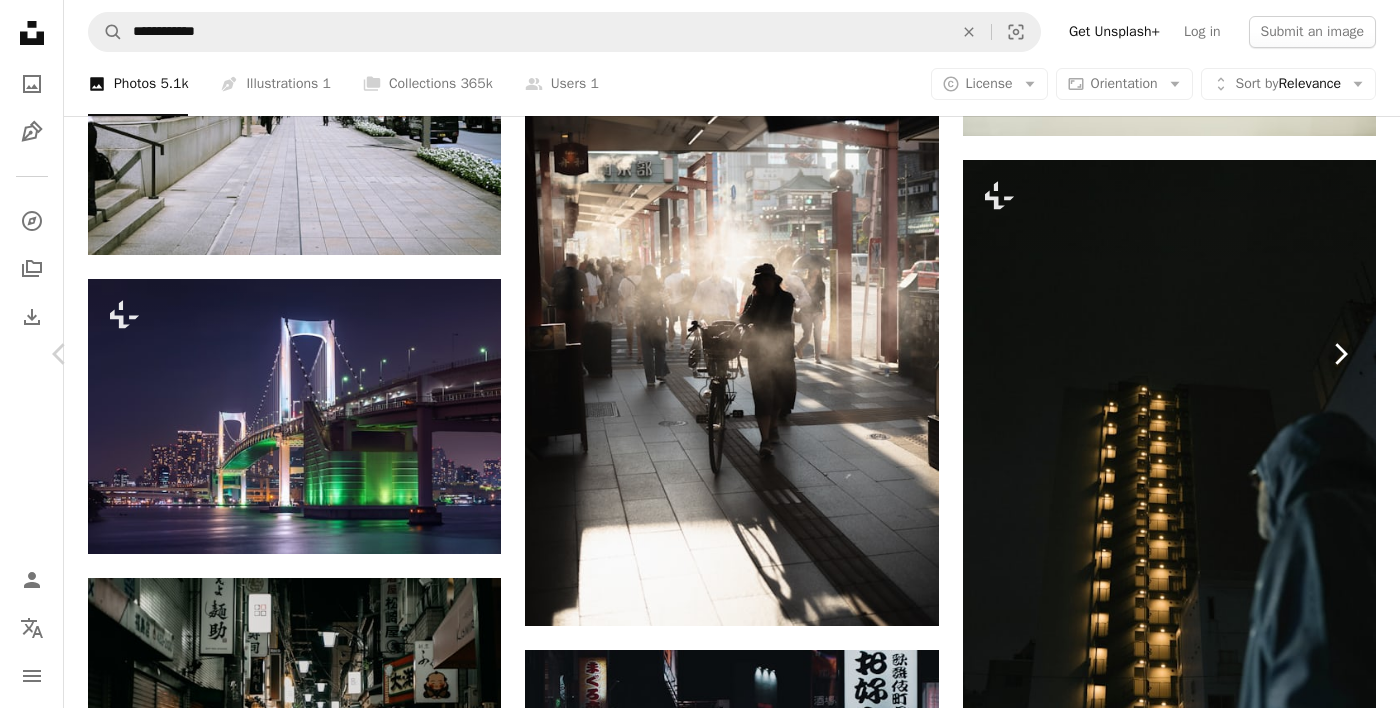 click on "Chevron right" at bounding box center [1340, 354] 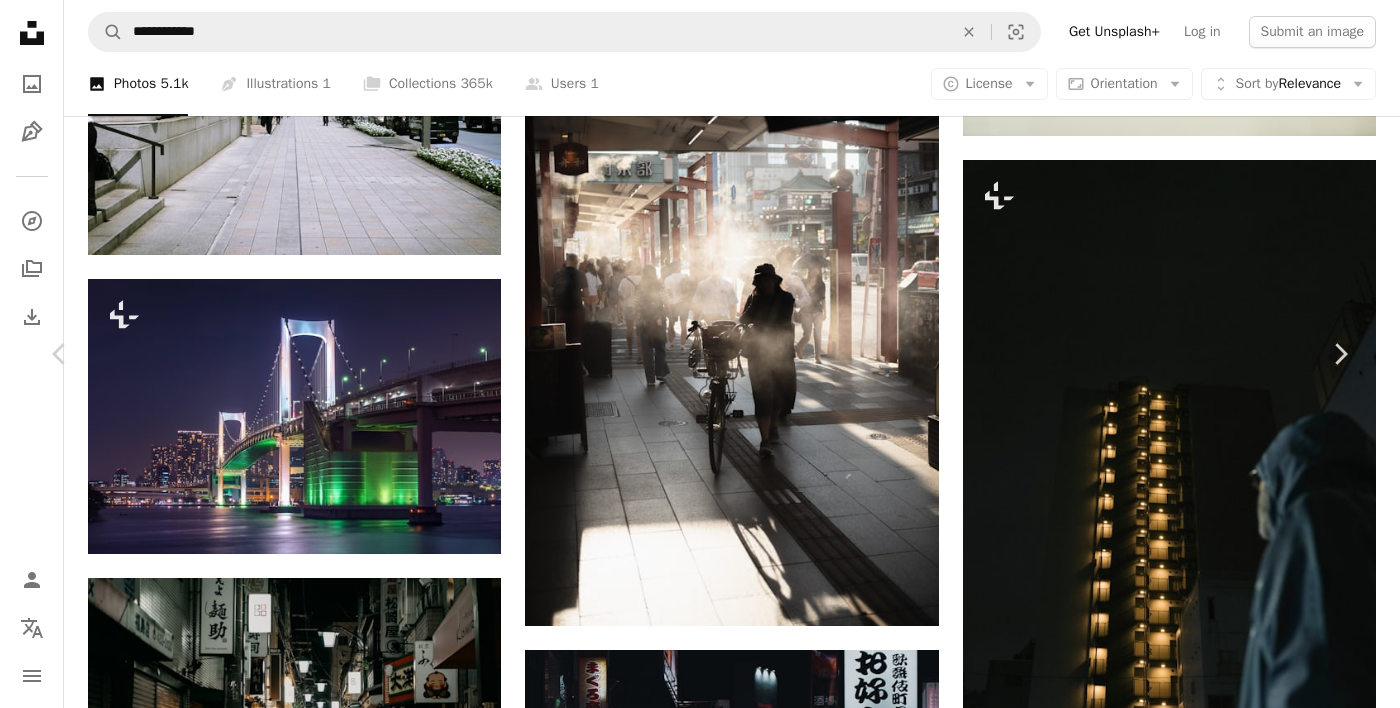 click on "An X shape Chevron left Chevron right [FIRST] [LAST] subzero A heart A plus sign Edit image   Plus sign for Unsplash+ Download free Chevron down Zoom in Views 650,162 Downloads 7,584 Featured in Photos ,  Street Photography A forward-right arrow Share Info icon Info More Actions When the street is crowded in Tokyo. A map marker Tokyo, Japon Calendar outlined Published on  October 9, 2020 Safety Free to use under the  Unsplash License travel japan people tokyo street street photography tourist full over human crowd pedestrian japon Free stock photos Browse premium related images on iStock  |  Save 20% with code UNSPLASH20 Related images A heart A plus sign [FIRST] [LAST] Available for hire A checkmark inside of a circle Arrow pointing down A heart A plus sign [FIRST] [LAST] Arrow pointing down A heart A plus sign [FIRST] [LAST] Arrow pointing down Plus sign for Unsplash+ A heart A plus sign Getty Images For  Unsplash+ A lock   Download A heart A plus sign [FIRST] [LAST] For" at bounding box center (700, 5235) 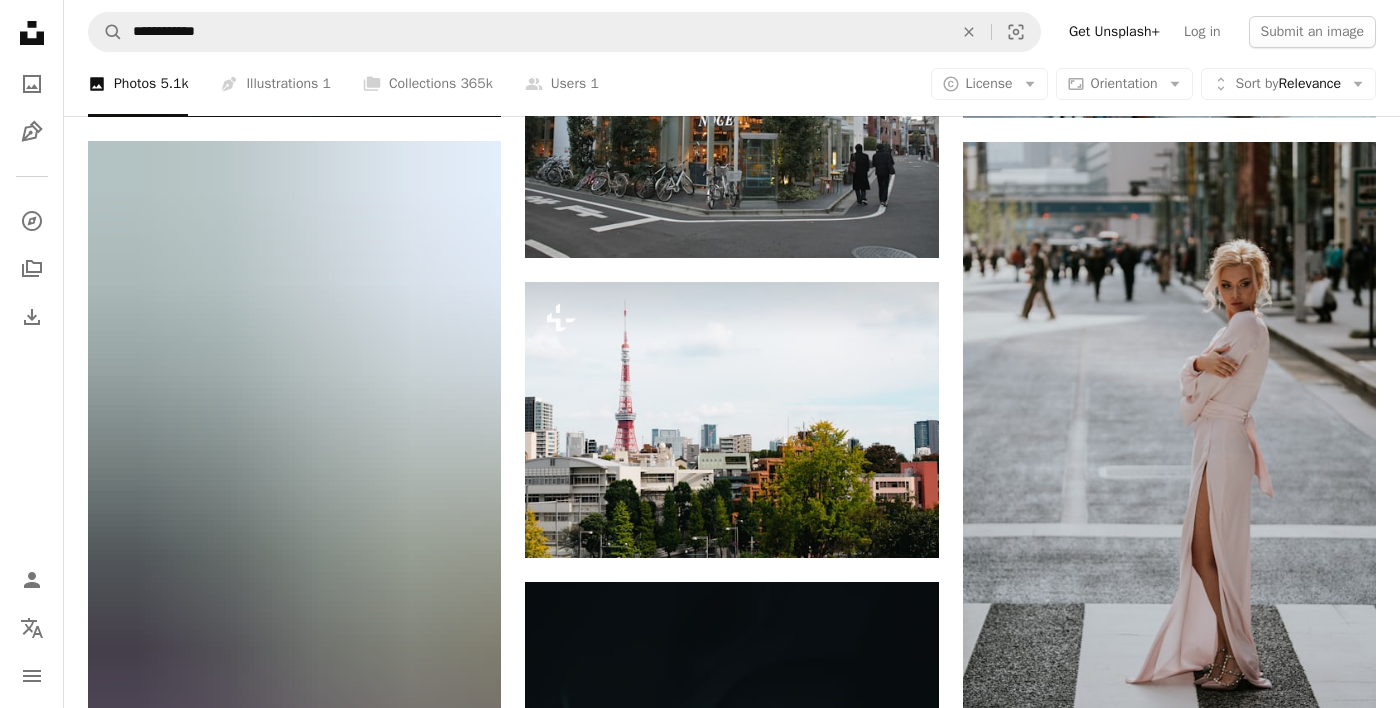 scroll, scrollTop: 52780, scrollLeft: 0, axis: vertical 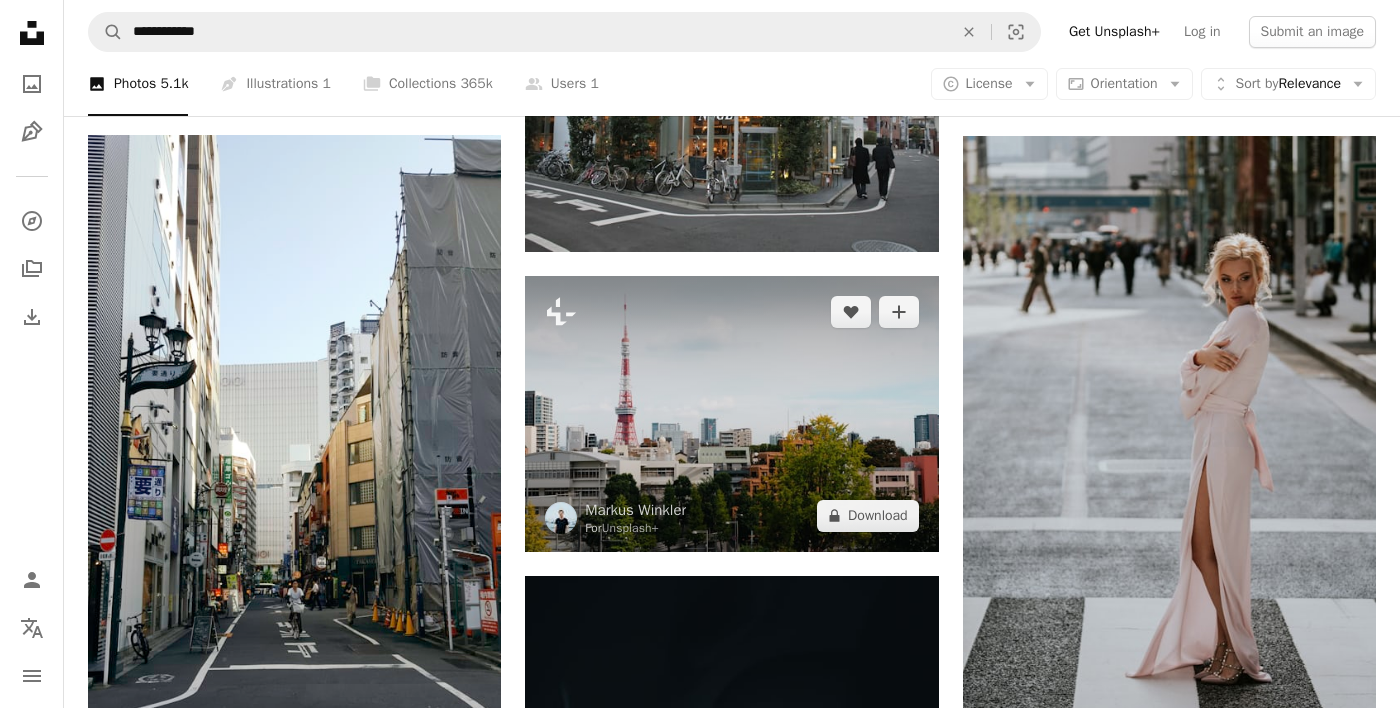 click at bounding box center (731, 414) 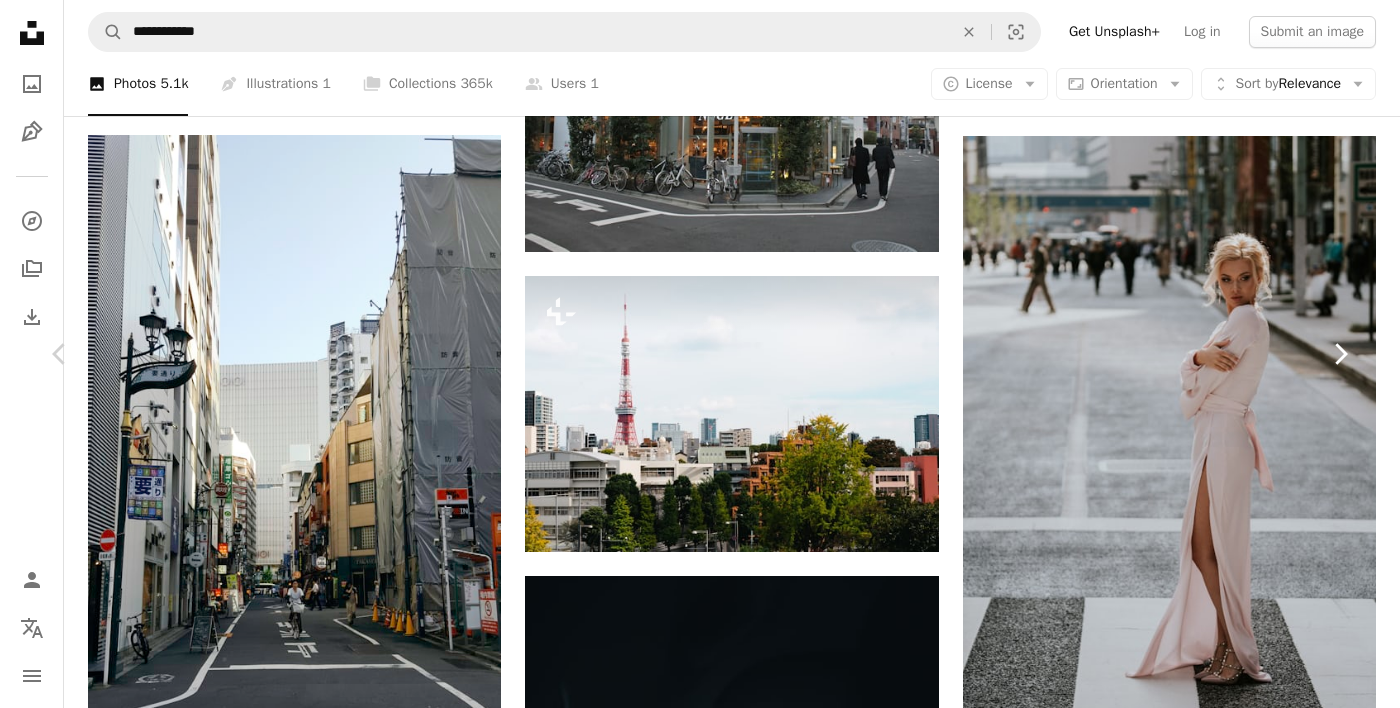 click on "Chevron right" at bounding box center (1340, 354) 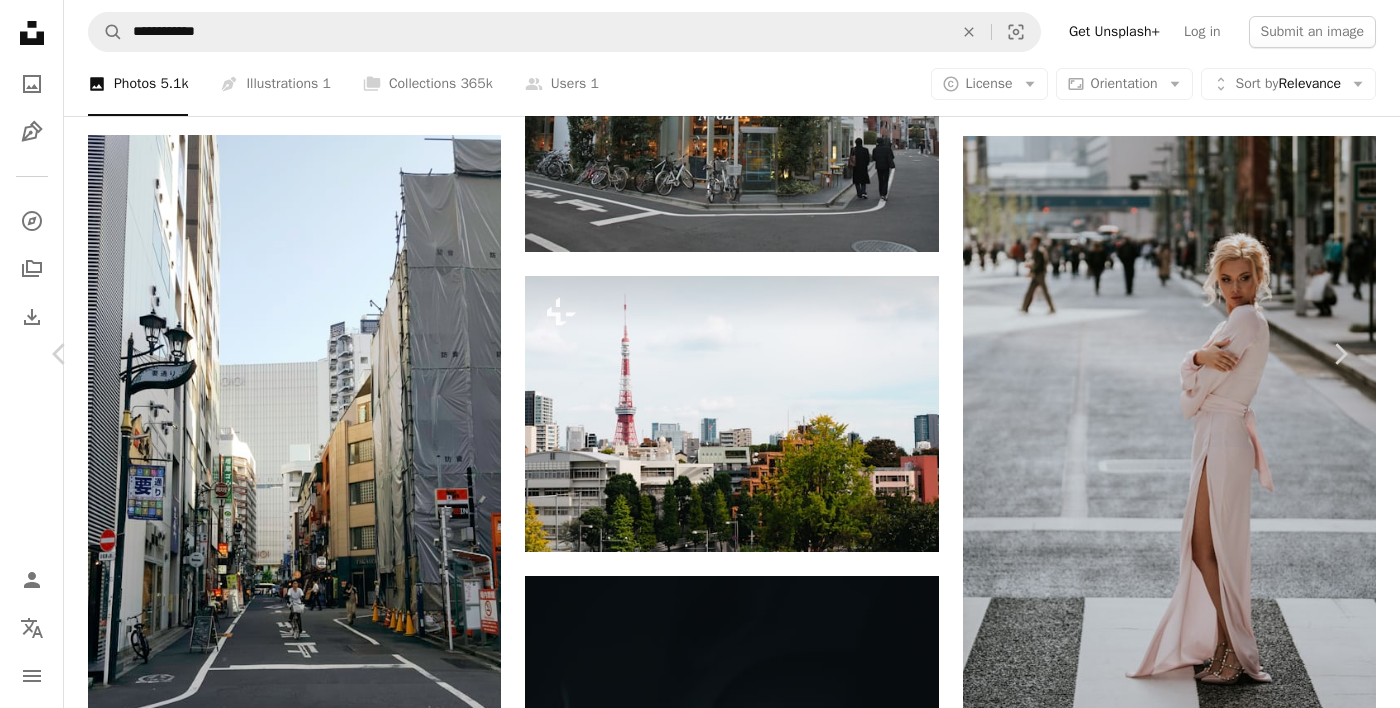 click on "An X shape Chevron left Chevron right [FIRST] [LAST] For  Unsplash+ A heart A plus sign Edit image   Plus sign for Unsplash+ A lock   Download Zoom in A forward-right arrow Share More Actions A map marker Tokyo, Japan Calendar outlined Published on  August 27, 2024 Safety Licensed under the  Unsplash+ License japan tokyo skyline japanese japanese culture far east japanese experience Free pictures From this series Chevron right Related images Plus sign for Unsplash+ A heart A plus sign [FIRST] [LAST] For  Unsplash+ A lock   Download Plus sign for Unsplash+ A heart A plus sign Getty Images For  Unsplash+ A lock   Download Plus sign for Unsplash+ A heart A plus sign [FIRST] [LAST] For  Unsplash+ A lock   Download Plus sign for Unsplash+ A heart A plus sign [FIRST] [LAST] For  Unsplash+ A lock   Download Plus sign for Unsplash+ A heart A plus sign [FIRST] [LAST] For  Unsplash+ A lock   Download Plus sign for Unsplash+ A heart A plus sign" at bounding box center [700, 5175] 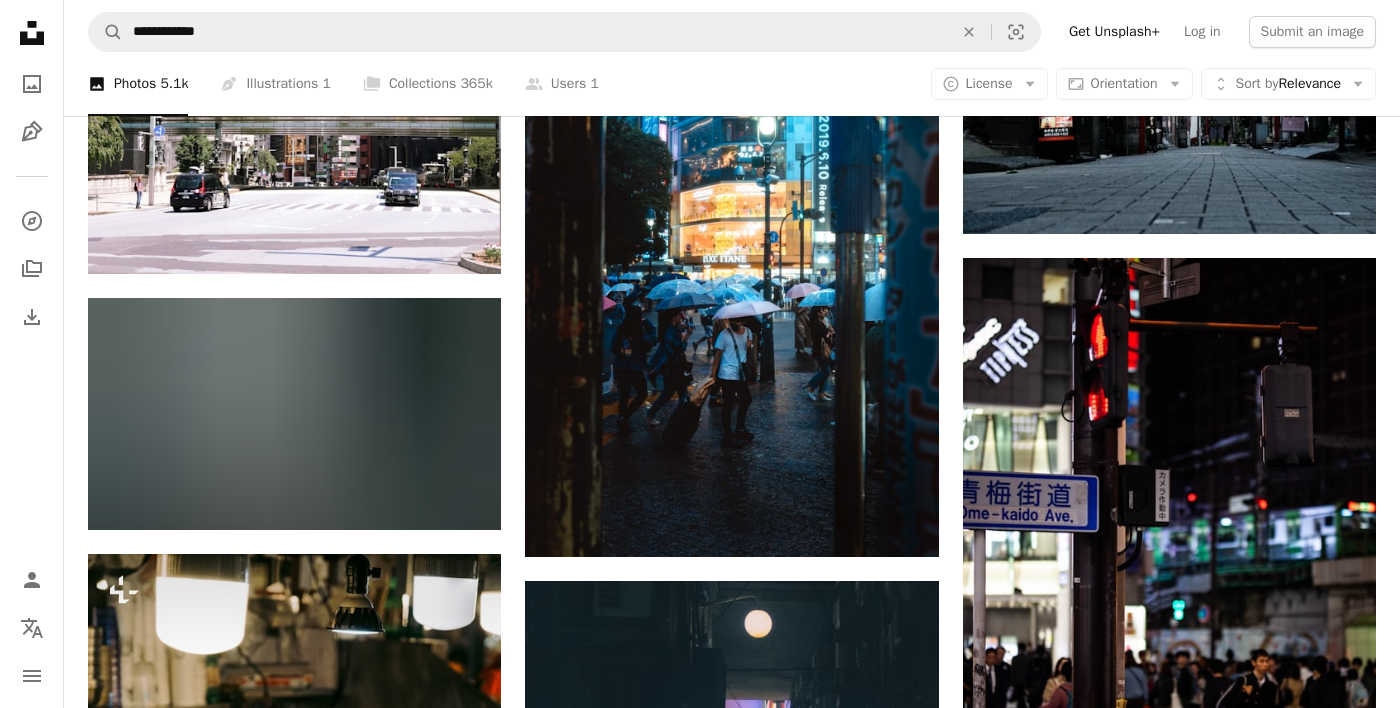 scroll, scrollTop: 63459, scrollLeft: 0, axis: vertical 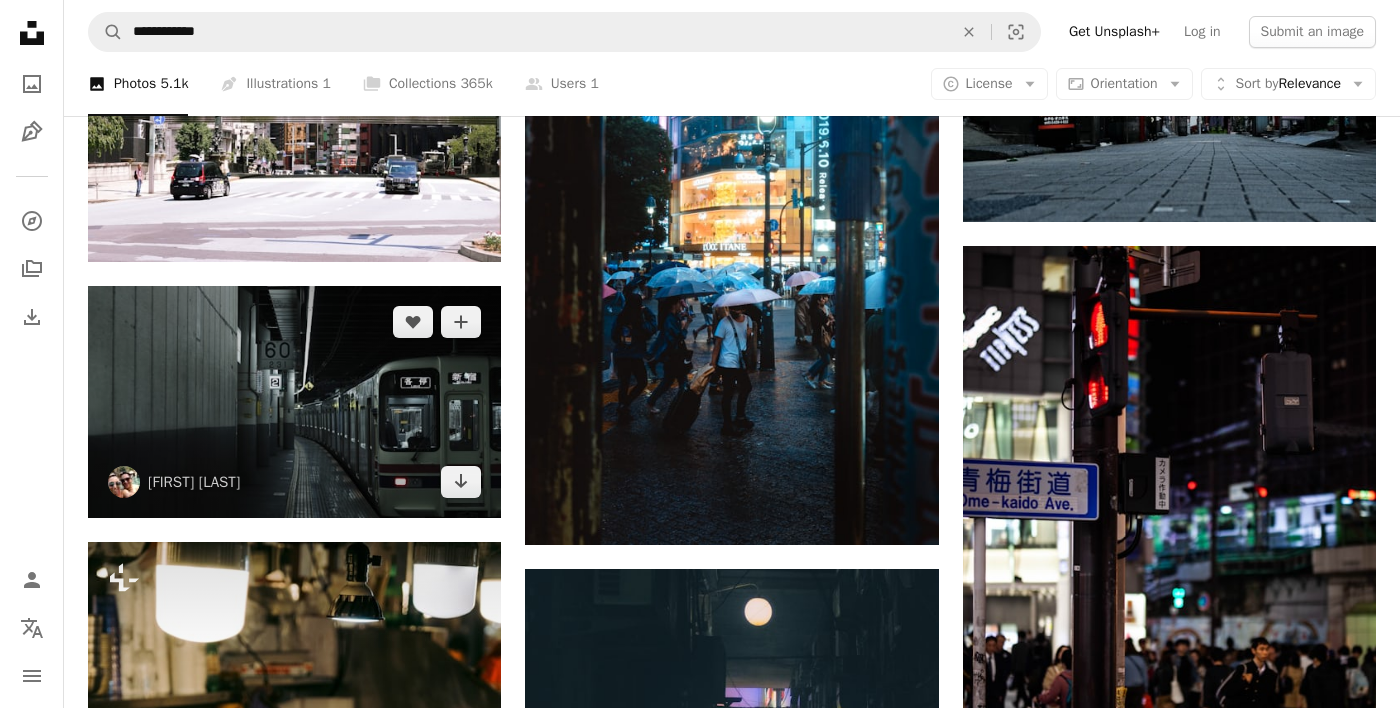 click at bounding box center (294, 402) 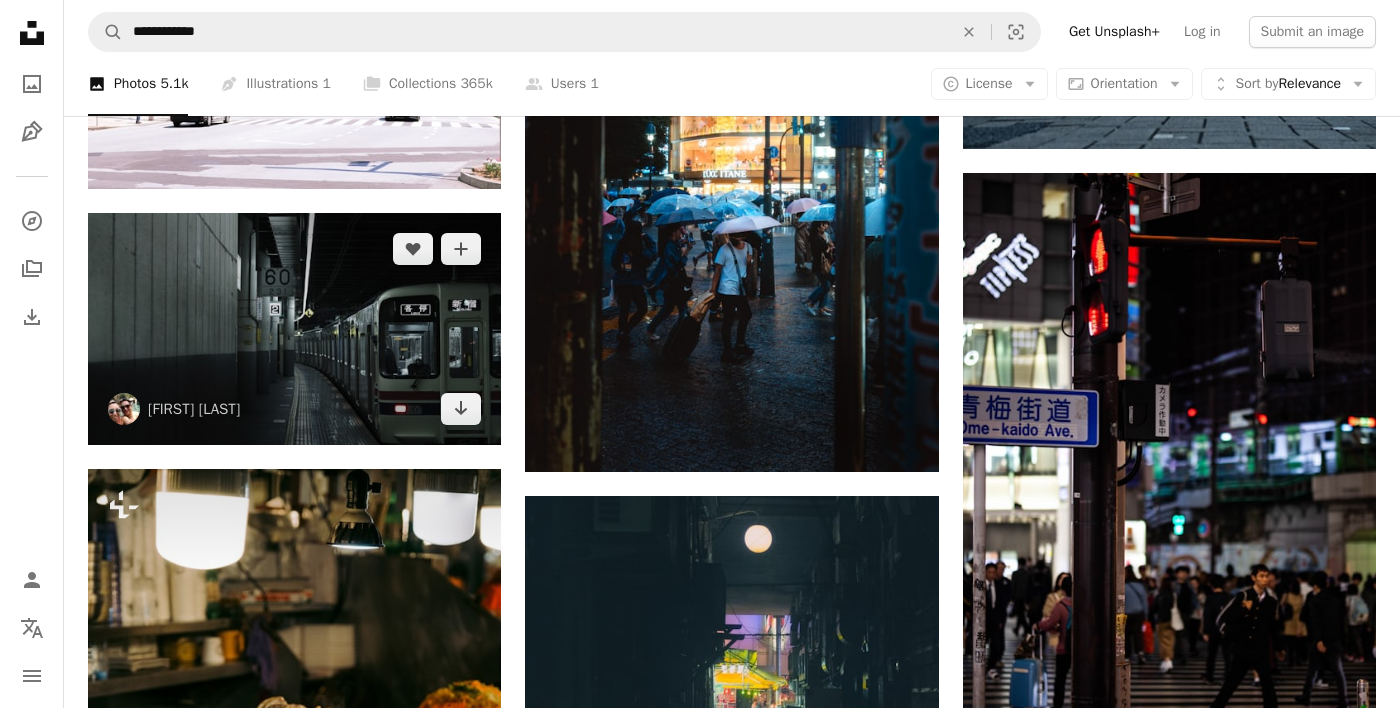 scroll, scrollTop: 63559, scrollLeft: 0, axis: vertical 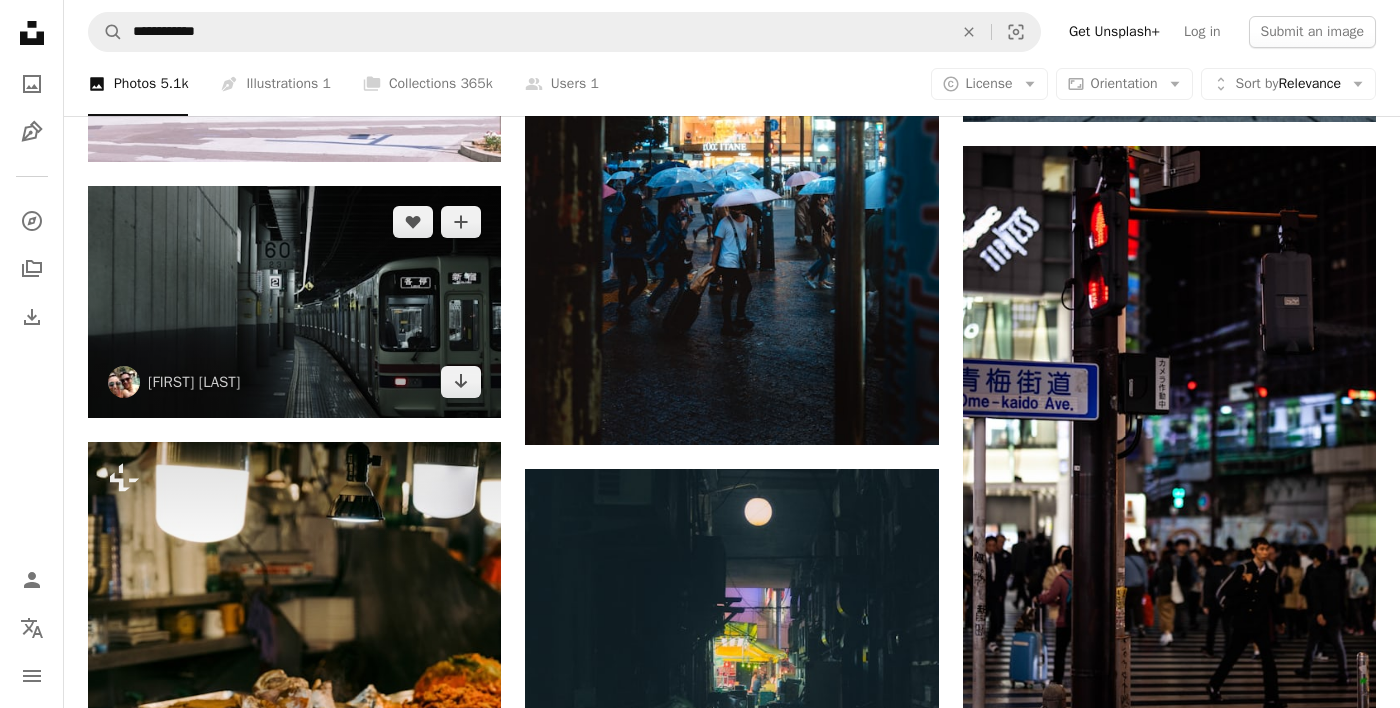 click at bounding box center (294, 302) 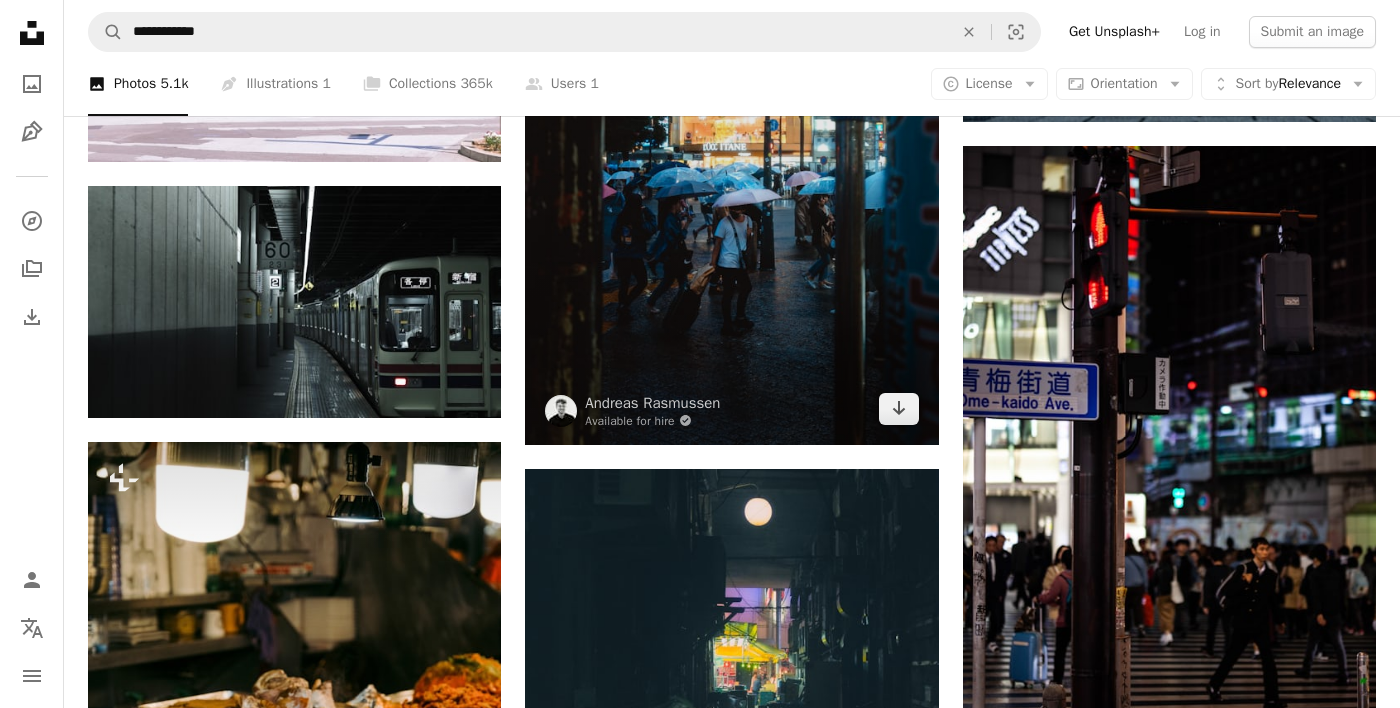 click at bounding box center [731, 134] 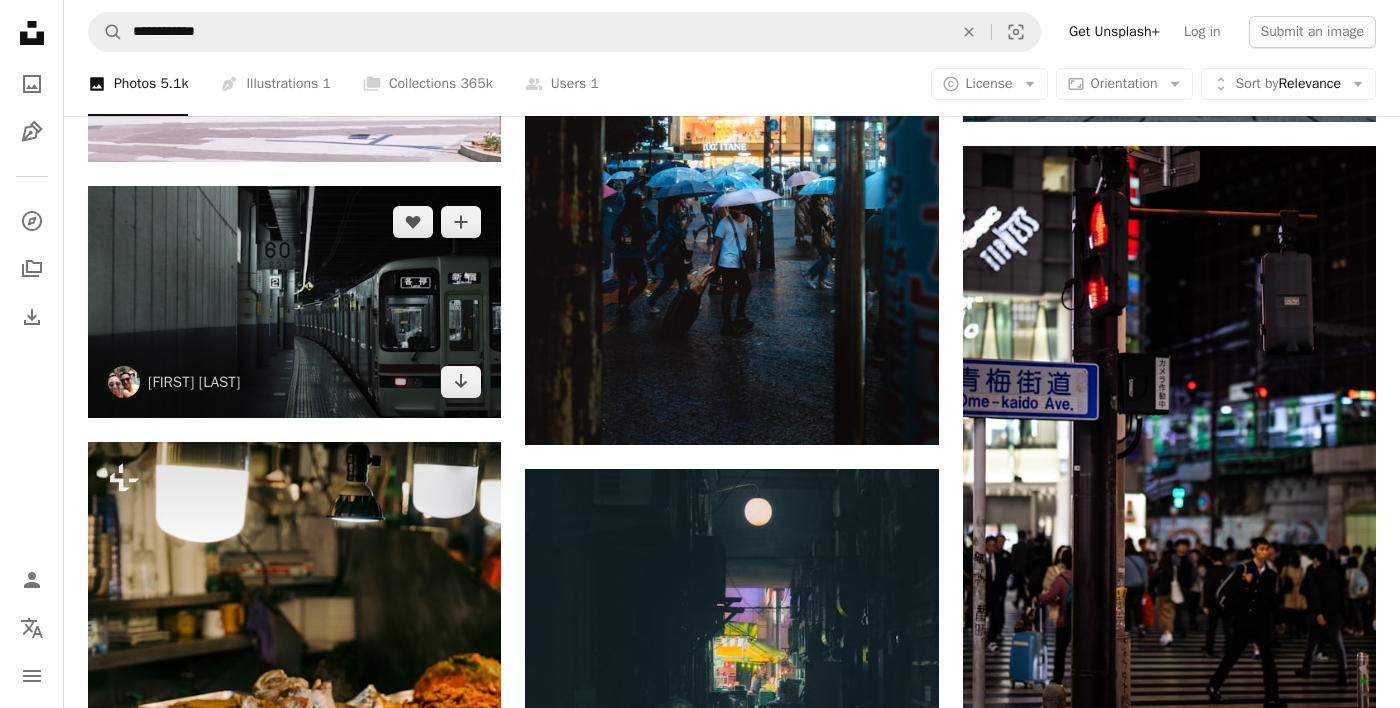 click at bounding box center (294, 302) 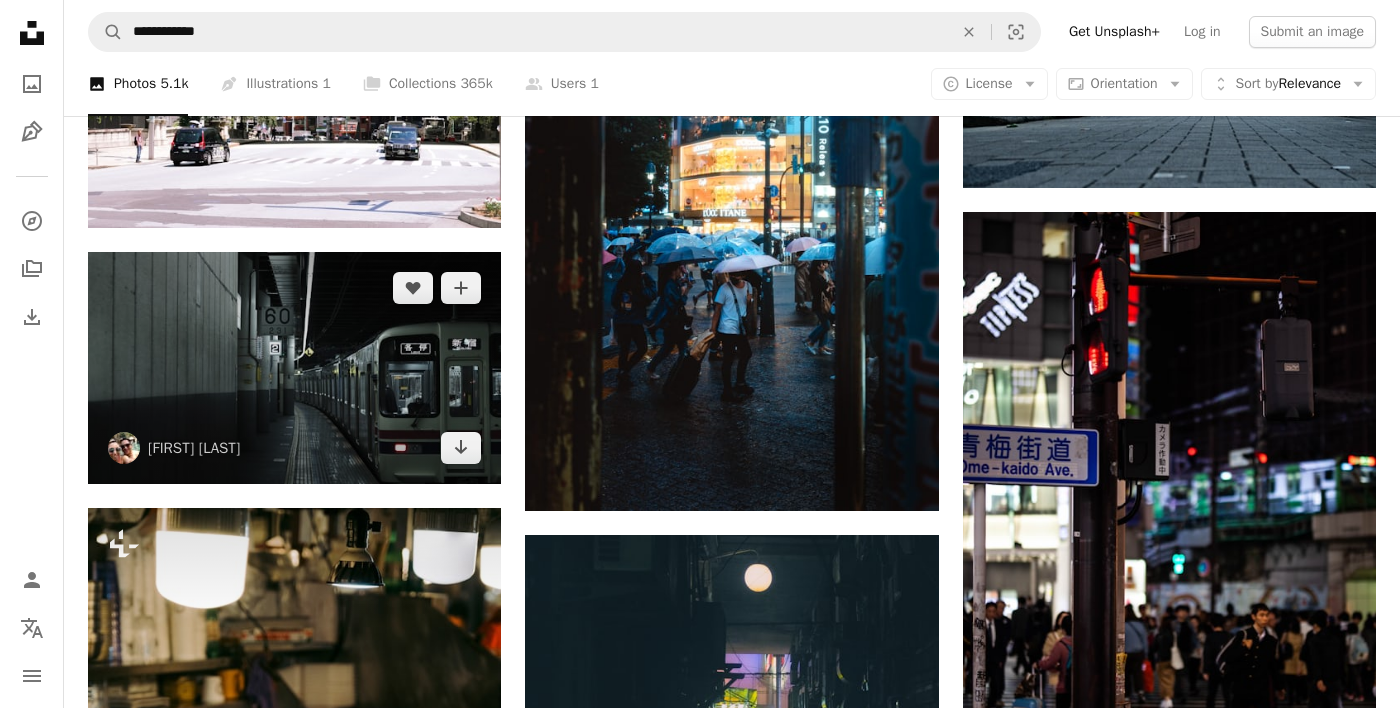 scroll, scrollTop: 63483, scrollLeft: 0, axis: vertical 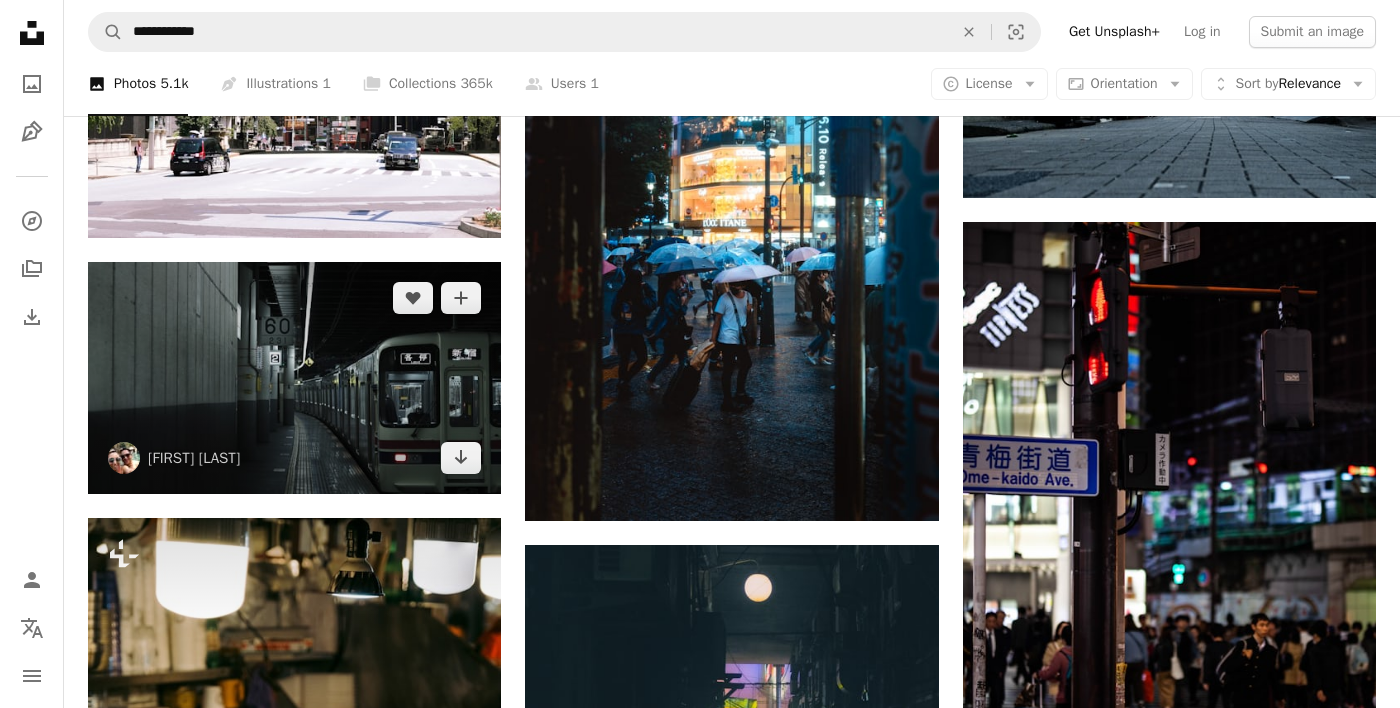 click at bounding box center (294, 378) 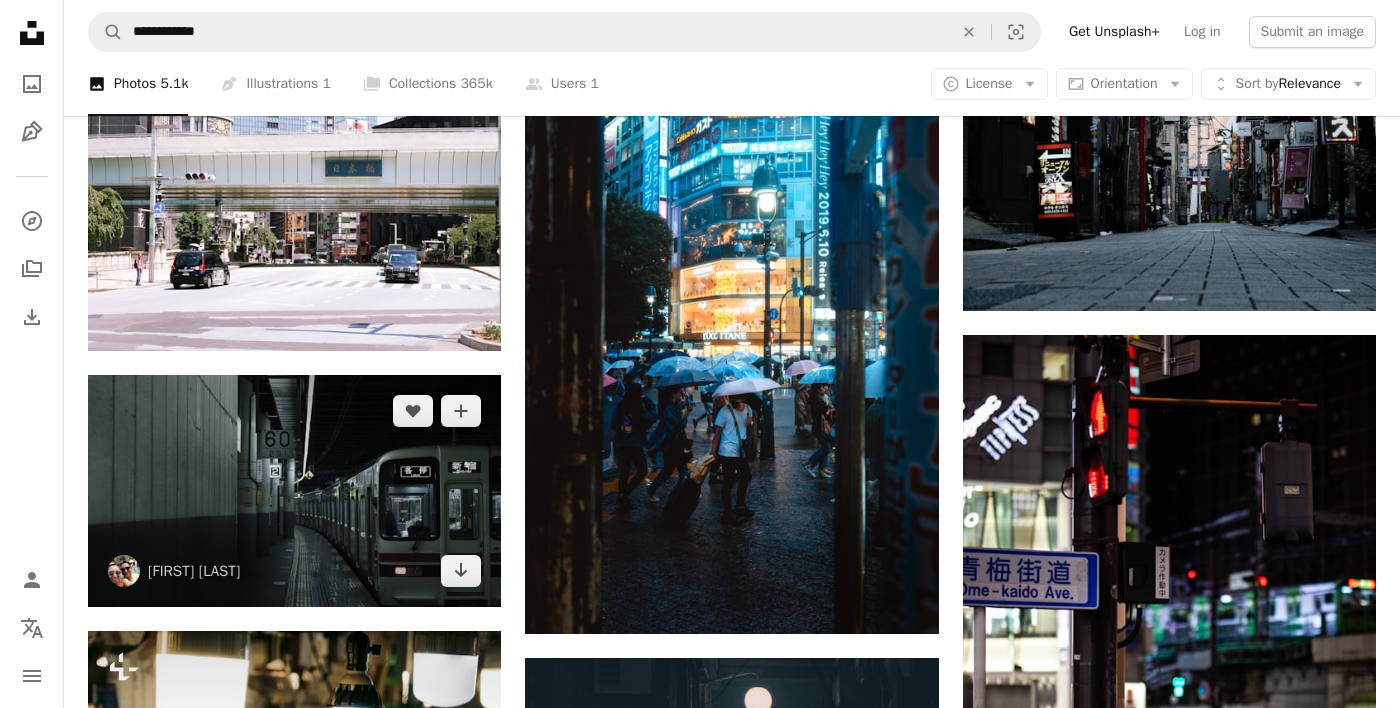 scroll, scrollTop: 63197, scrollLeft: 0, axis: vertical 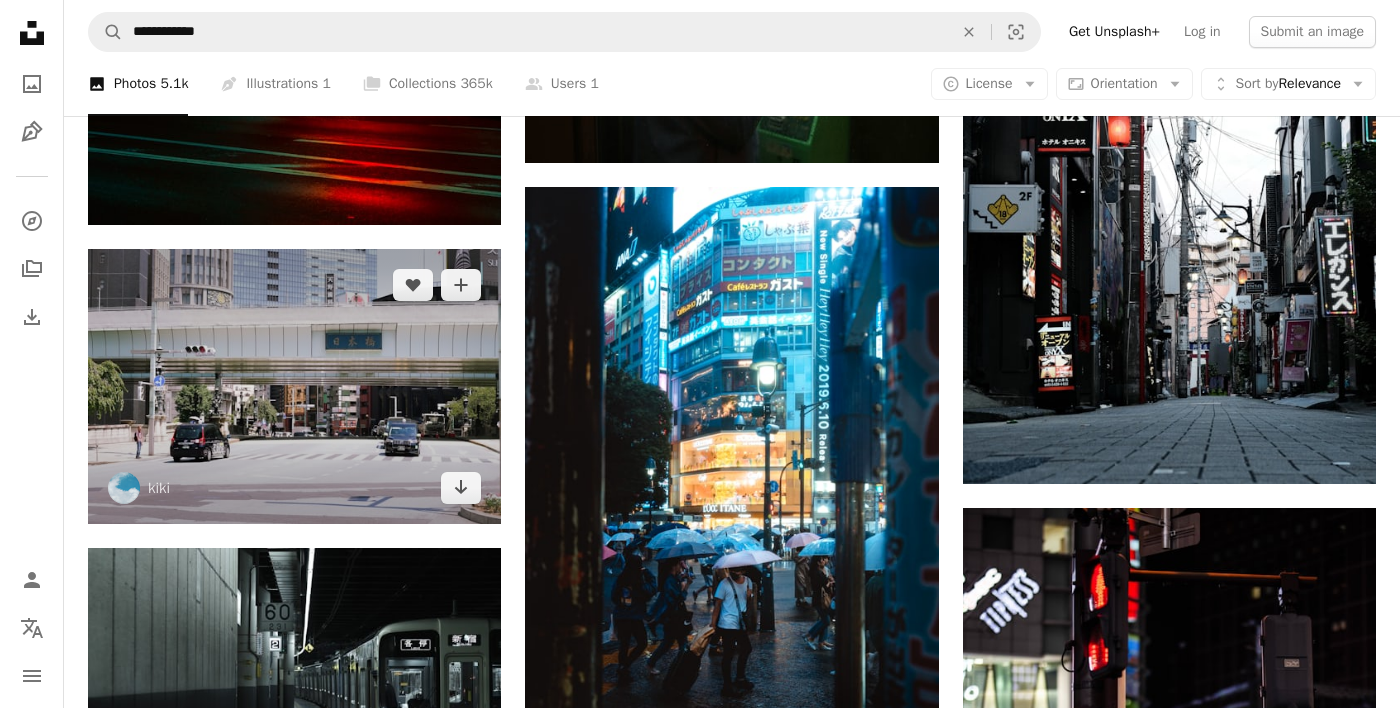 click at bounding box center (294, 386) 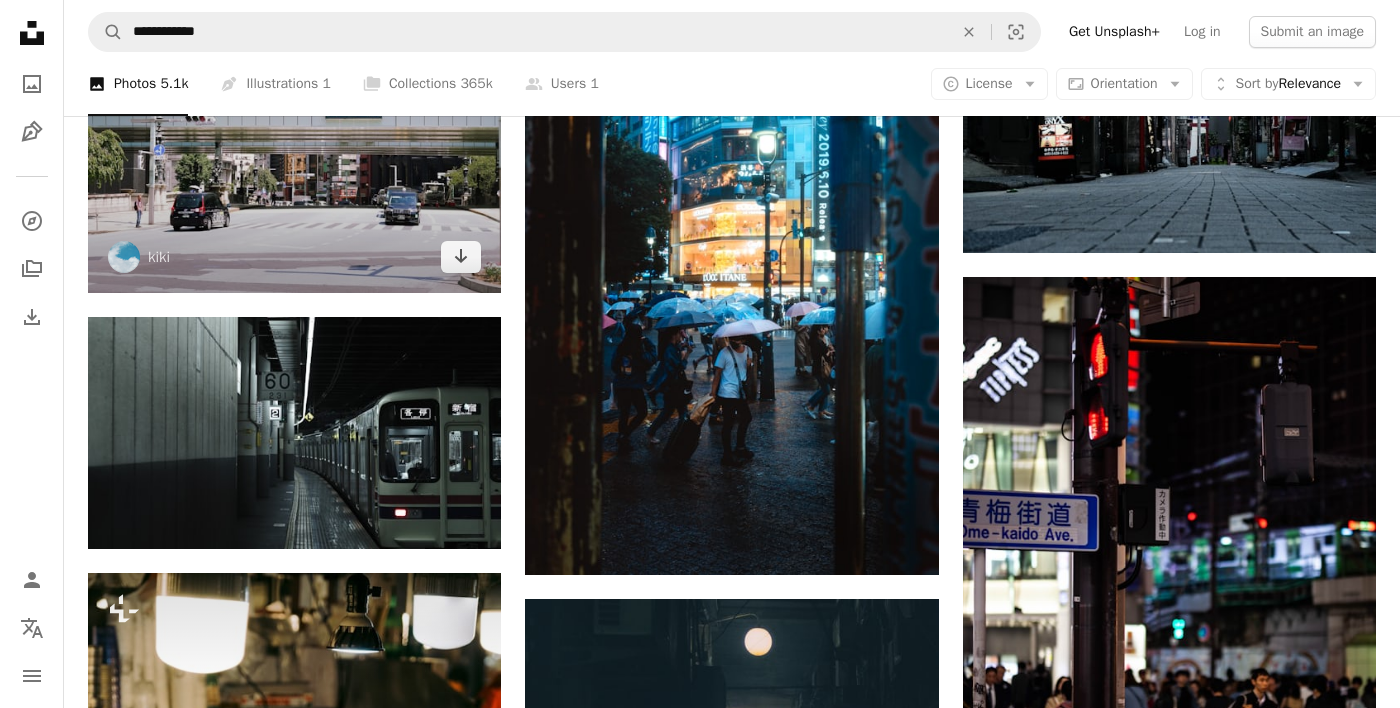 scroll, scrollTop: 63468, scrollLeft: 0, axis: vertical 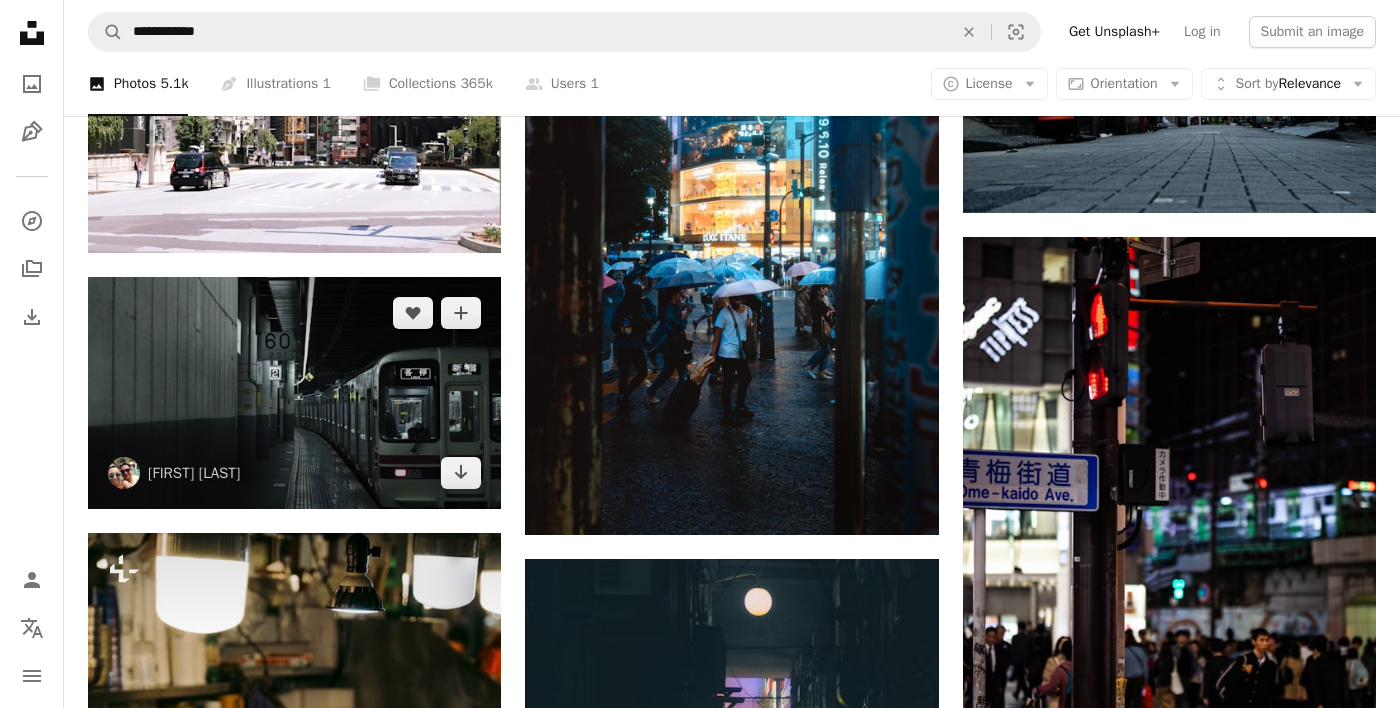 click at bounding box center [294, 393] 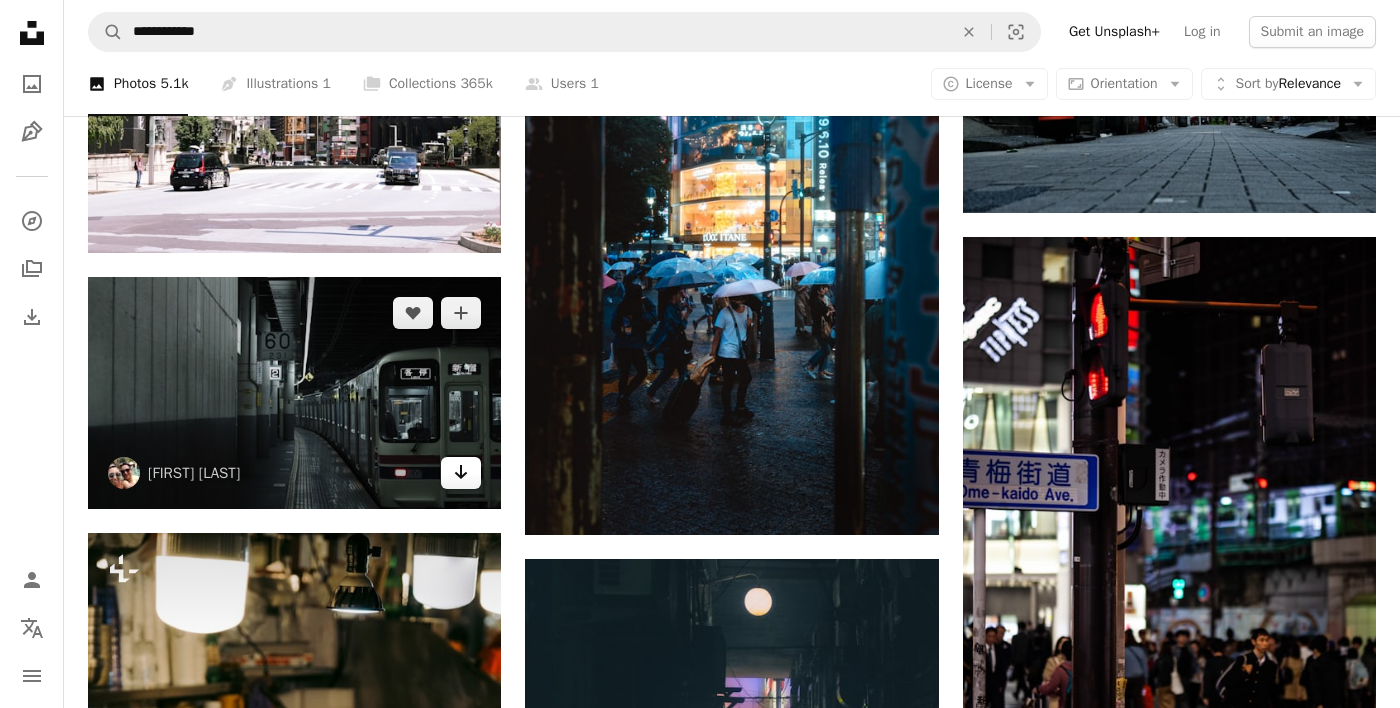 click on "Arrow pointing down" at bounding box center (461, 473) 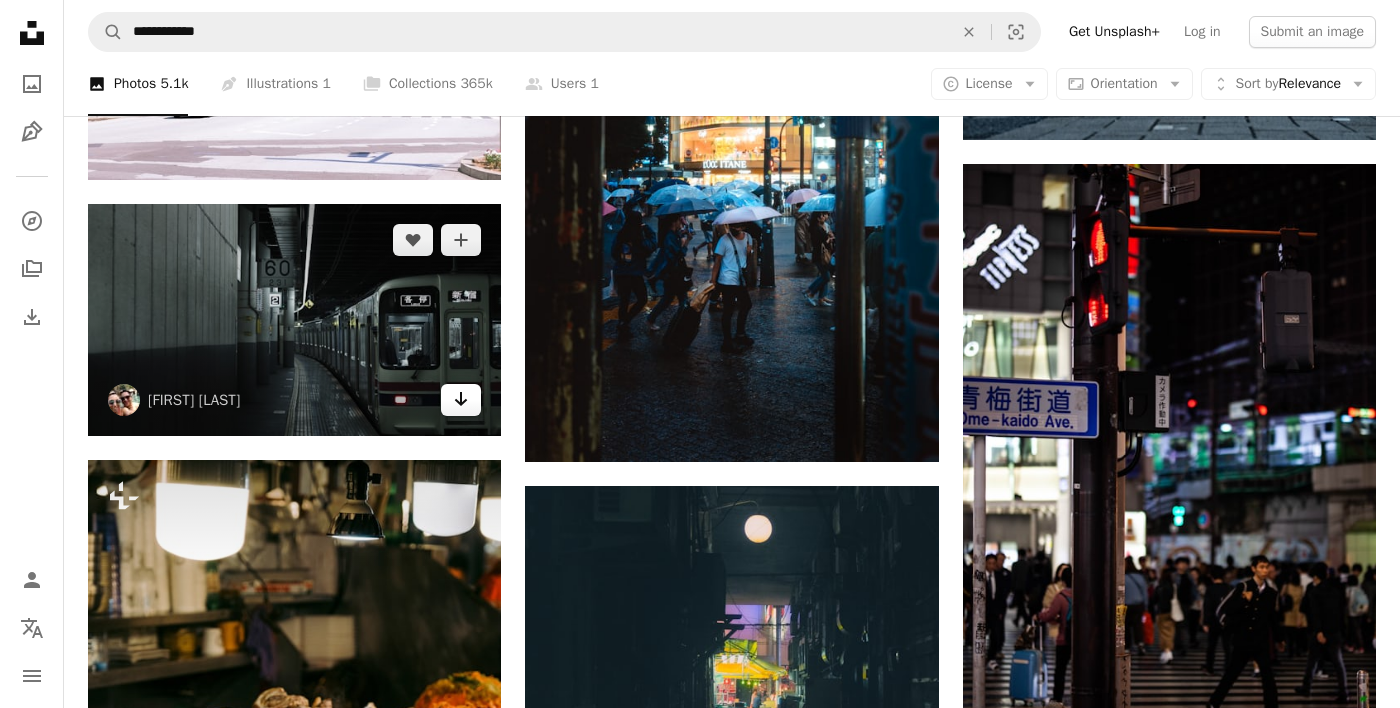 scroll, scrollTop: 63564, scrollLeft: 0, axis: vertical 